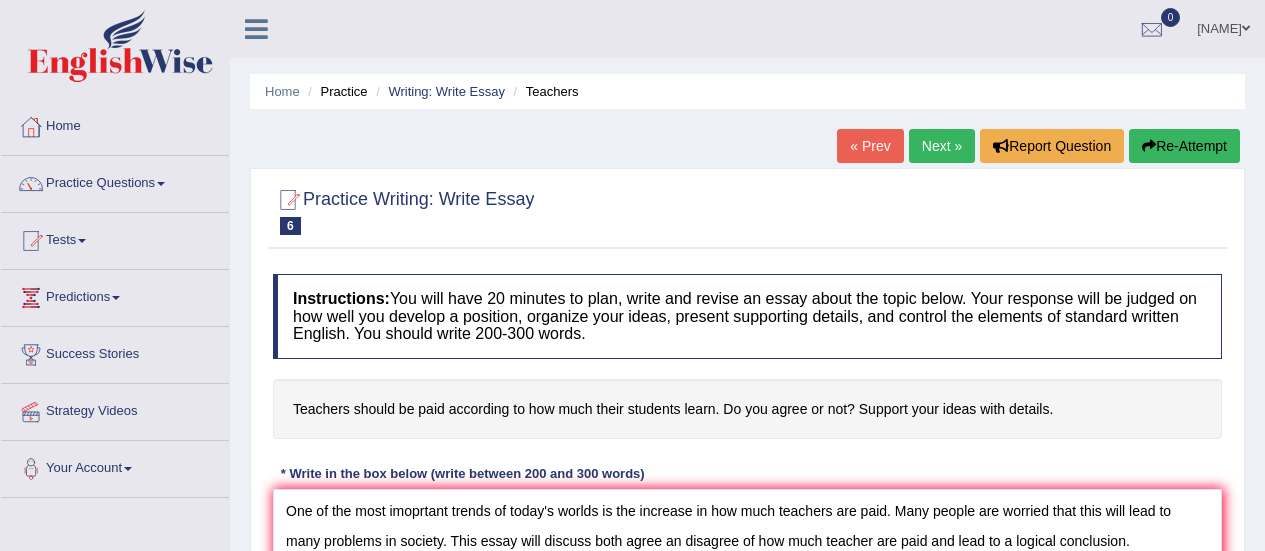 scroll, scrollTop: 150, scrollLeft: 0, axis: vertical 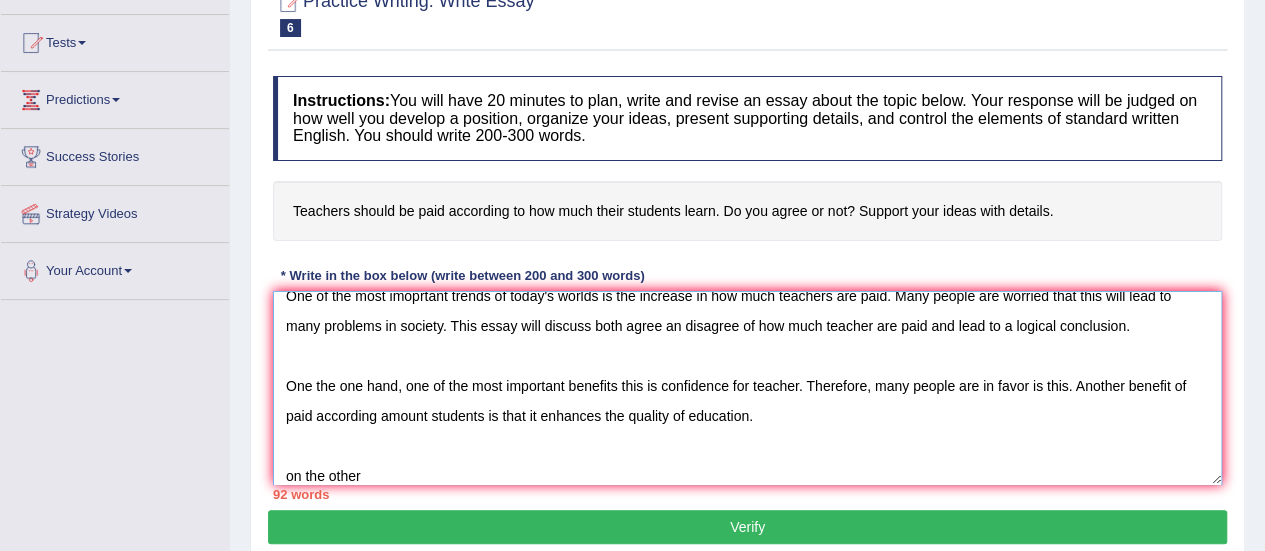 click on "One of the most imoprtant trends of today's worlds is the increase in how much teachers are paid. Many people are worried that this will lead to many problems in society. This essay will discuss both agree an disagree of how much teacher are paid and lead to a logical conclusion.
One the one hand, one of the most important benefits this is confidence for teacher. Therefore, many people are in favor is this. Another benefit of paid according amount students is that it enhances the quality of education.
on the other" at bounding box center (747, 388) 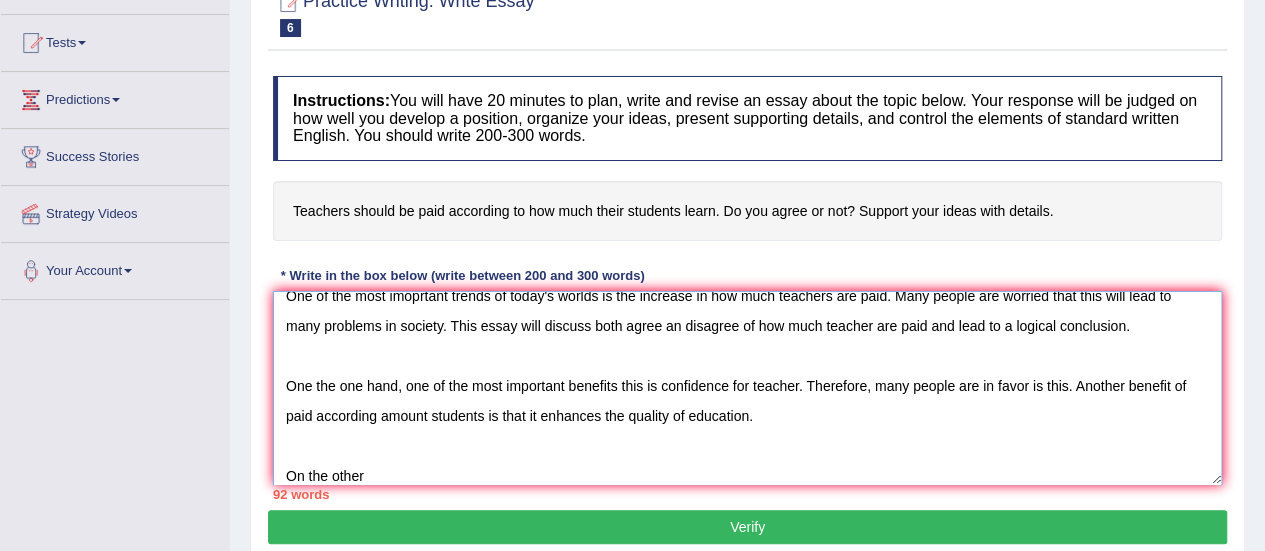 click on "One of the most imoprtant trends of today's worlds is the increase in how much teachers are paid. Many people are worried that this will lead to many problems in society. This essay will discuss both agree an disagree of how much teacher are paid and lead to a logical conclusion.
One the one hand, one of the most important benefits this is confidence for teacher. Therefore, many people are in favor is this. Another benefit of paid according amount students is that it enhances the quality of education.
On the other" at bounding box center [747, 388] 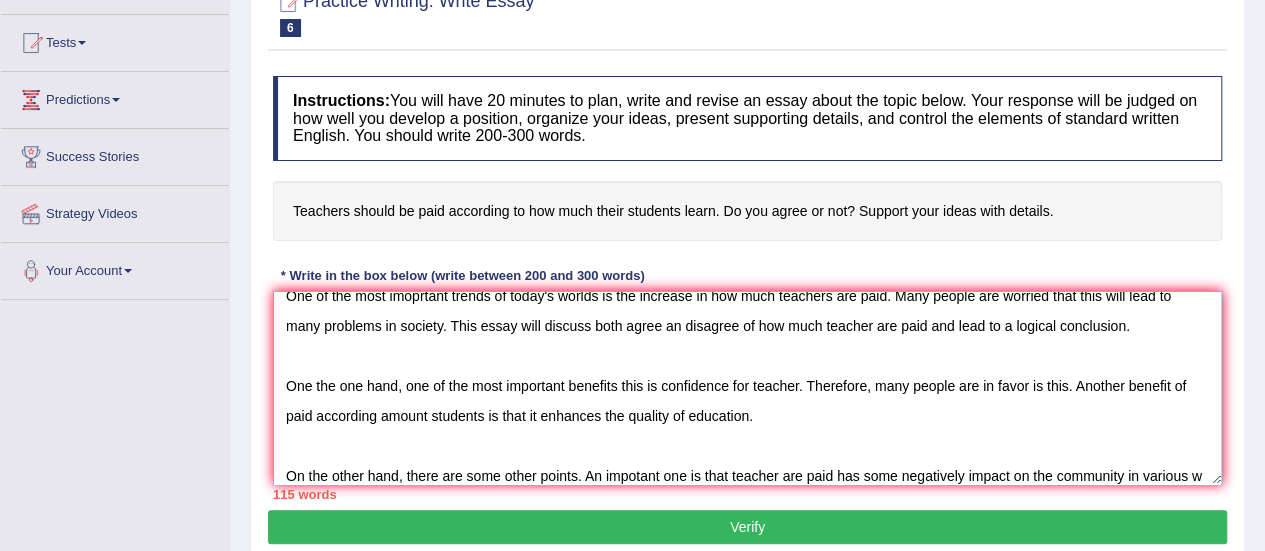 scroll, scrollTop: 47, scrollLeft: 0, axis: vertical 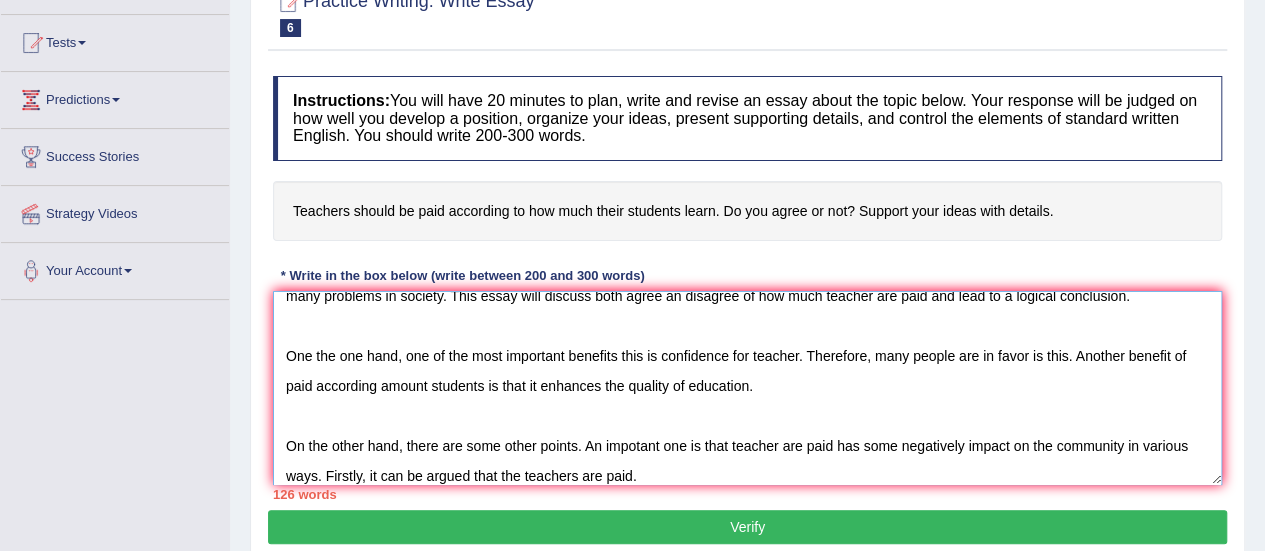click on "One of the most imoprtant trends of today's worlds is the increase in how much teachers are paid. Many people are worried that this will lead to many problems in society. This essay will discuss both agree an disagree of how much teacher are paid and lead to a logical conclusion.
One the one hand, one of the most important benefits this is confidence for teacher. Therefore, many people are in favor is this. Another benefit of paid according amount students is that it enhances the quality of education.
On the other hand, there are some other points. An impotant one is that teacher are paid has some negatively impact on the community in various ways. Firstly, it can be argued that the teachers are paid." at bounding box center (747, 388) 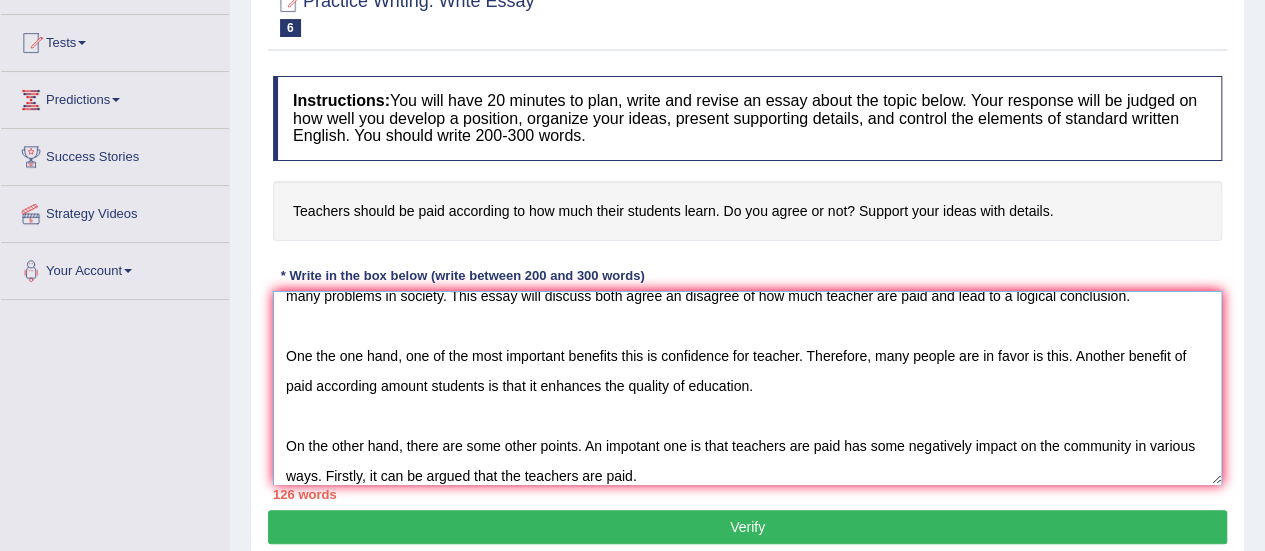 click on "One of the most imoprtant trends of today's worlds is the increase in how much teachers are paid. Many people are worried that this will lead to many problems in society. This essay will discuss both agree an disagree of how much teacher are paid and lead to a logical conclusion.
One the one hand, one of the most important benefits this is confidence for teacher. Therefore, many people are in favor is this. Another benefit of paid according amount students is that it enhances the quality of education.
On the other hand, there are some other points. An impotant one is that teachers are paid has some negatively impact on the community in various ways. Firstly, it can be argued that the teachers are paid." at bounding box center (747, 388) 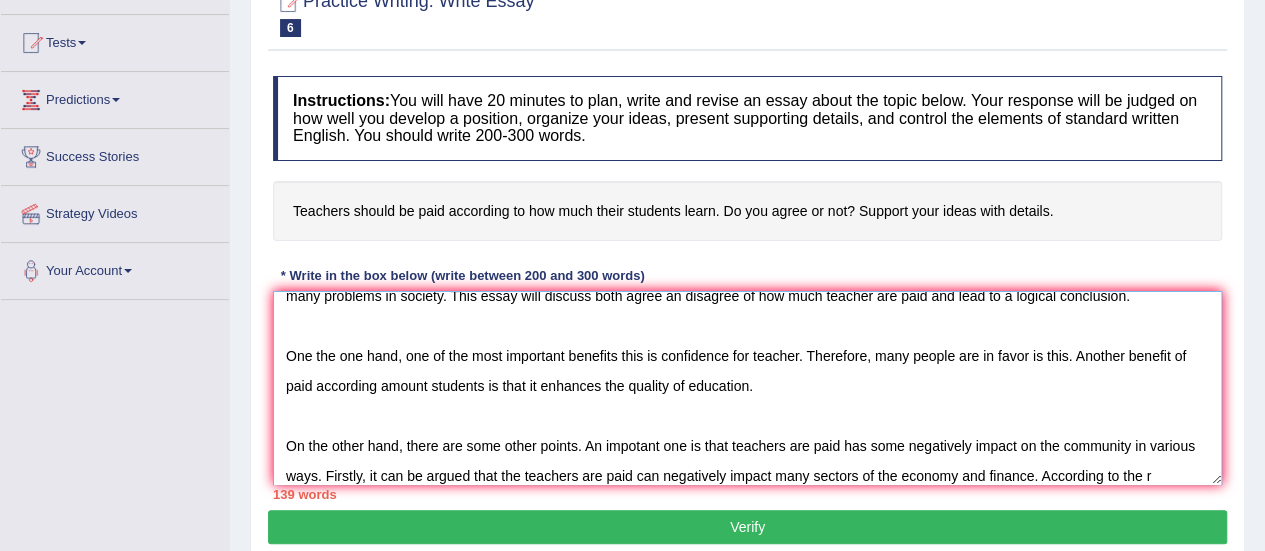 scroll, scrollTop: 77, scrollLeft: 0, axis: vertical 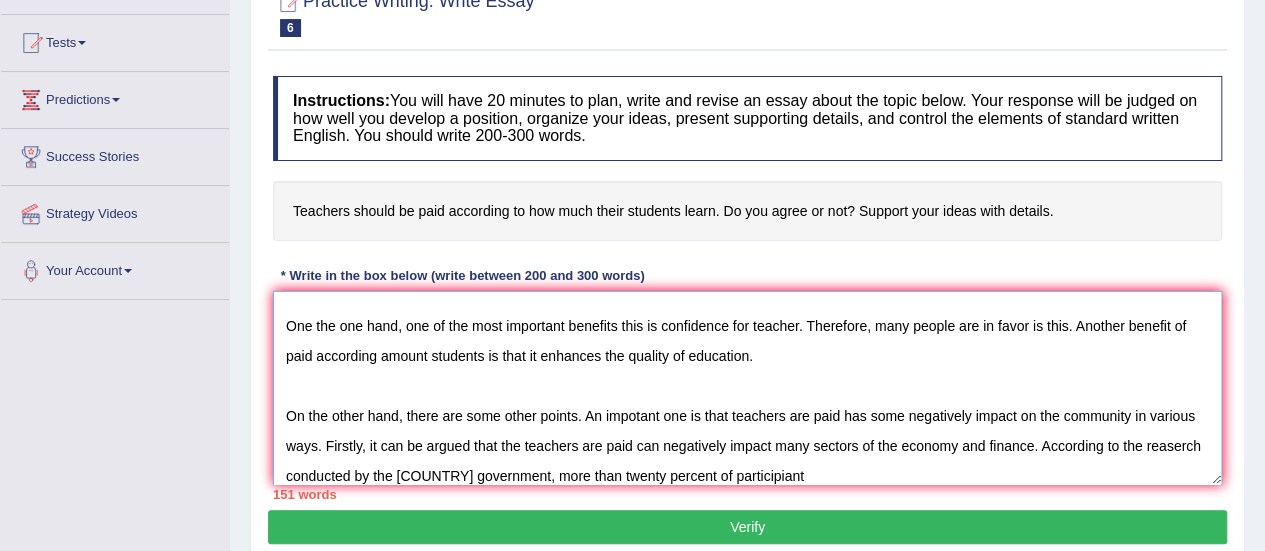 click on "One of the most imoprtant trends of today's worlds is the increase in how much teachers are paid. Many people are worried that this will lead to many problems in society. This essay will discuss both agree an disagree of how much teacher are paid and lead to a logical conclusion.
One the one hand, one of the most important benefits this is confidence for teacher. Therefore, many people are in favor is this. Another benefit of paid according amount students is that it enhances the quality of education.
On the other hand, there are some other points. An impotant one is that teachers are paid has some negatively impact on the community in various ways. Firstly, it can be argued that the teachers are paid can negatively impact many sectors of the economy and finance. According to the reaserch conducted by the [COUNTRY] government, more than twenty percent of participiant" at bounding box center (747, 388) 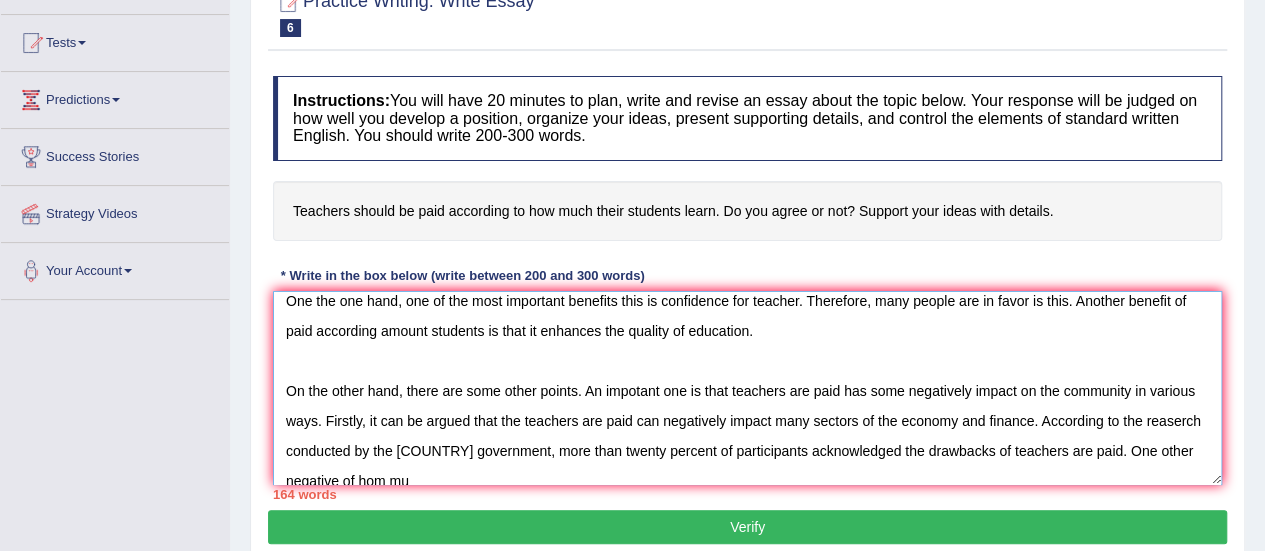 scroll, scrollTop: 120, scrollLeft: 0, axis: vertical 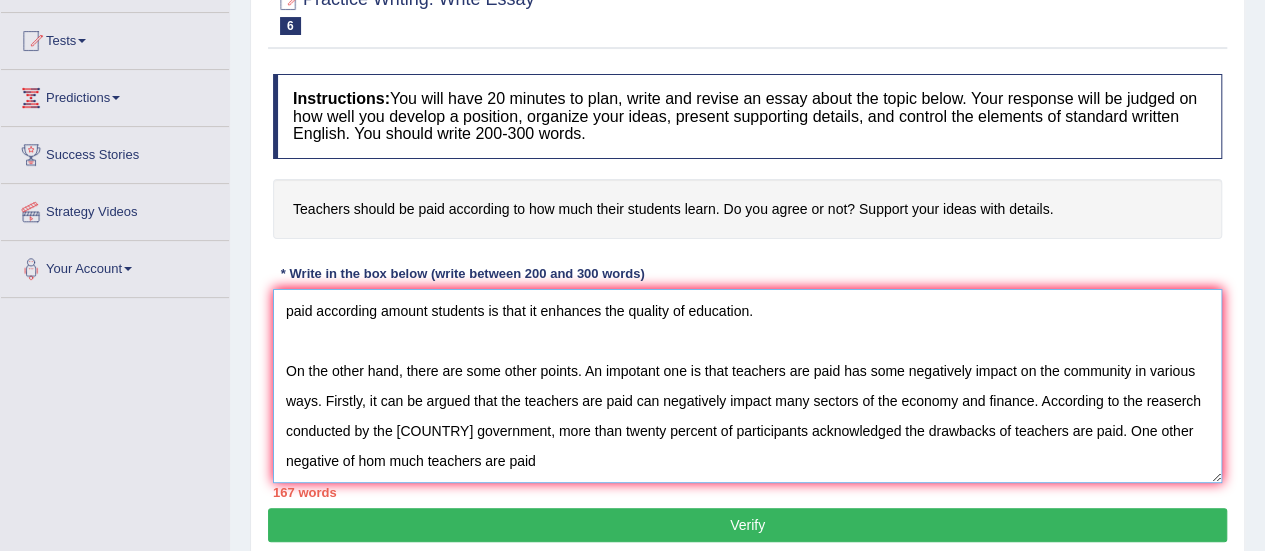 click on "One of the most imoprtant trends of today's worlds is the increase in how much teachers are paid. Many people are worried that this will lead to many problems in society. This essay will discuss both agree an disagree of how much teacher are paid and lead to a logical conclusion.
One the one hand, one of the most important benefits this is confidence for teacher. Therefore, many people are in favor is this. Another benefit of paid according amount students is that it enhances the quality of education.
On the other hand, there are some other points. An impotant one is that teachers are paid has some negatively impact on the community in various ways. Firstly, it can be argued that the teachers are paid can negatively impact many sectors of the economy and finance. According to the reaserch conducted by the [COUNTRY] government, more than twenty percent of participants acknowledged the drawbacks of teachers are paid. One other negative of hom much teachers are paid" at bounding box center (747, 386) 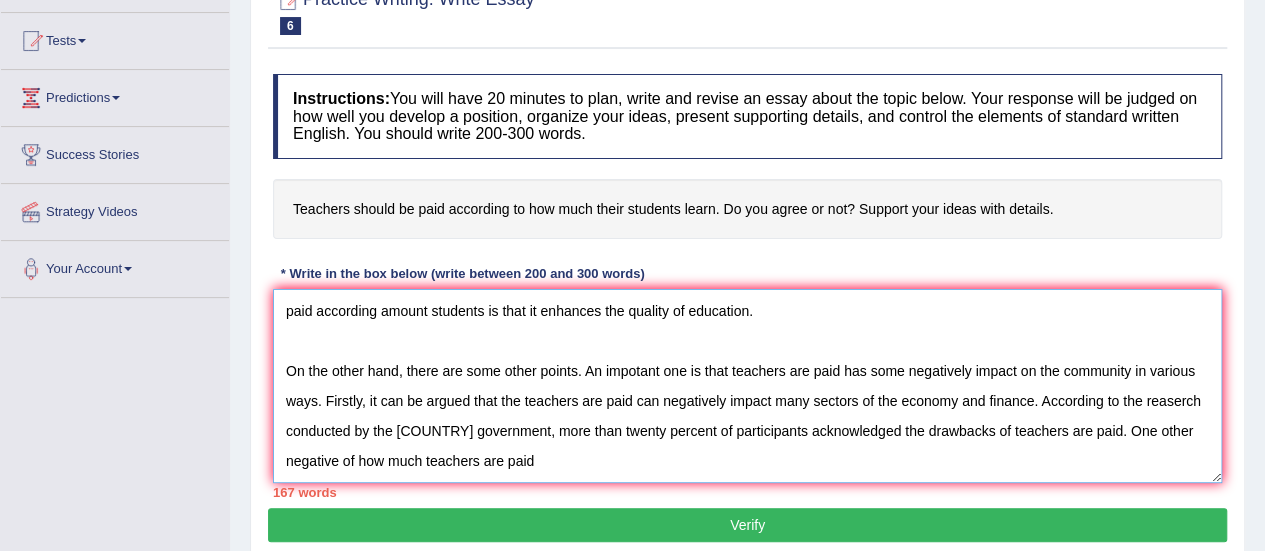 click on "One of the most imoprtant trends of today's worlds is the increase in how much teachers are paid. Many people are worried that this will lead to many problems in society. This essay will discuss both agree an disagree of how much teacher are paid and lead to a logical conclusion.
One the one hand, one of the most important benefits this is confidence for teacher. Therefore, many people are in favor is this. Another benefit of paid according amount students is that it enhances the quality of education.
On the other hand, there are some other points. An impotant one is that teachers are paid has some negatively impact on the community in various ways. Firstly, it can be argued that the teachers are paid can negatively impact many sectors of the economy and finance. According to the reaserch conducted by the [COUNTRY] government, more than twenty percent of participants acknowledged the drawbacks of teachers are paid. One other negative of how much teachers are paid" at bounding box center [747, 386] 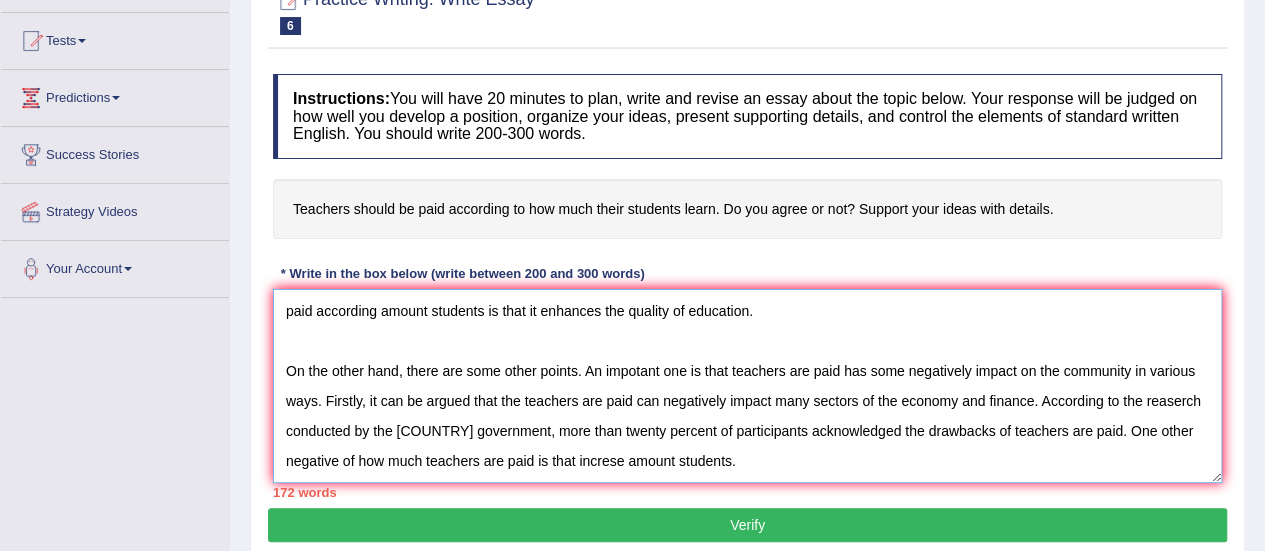scroll, scrollTop: 137, scrollLeft: 0, axis: vertical 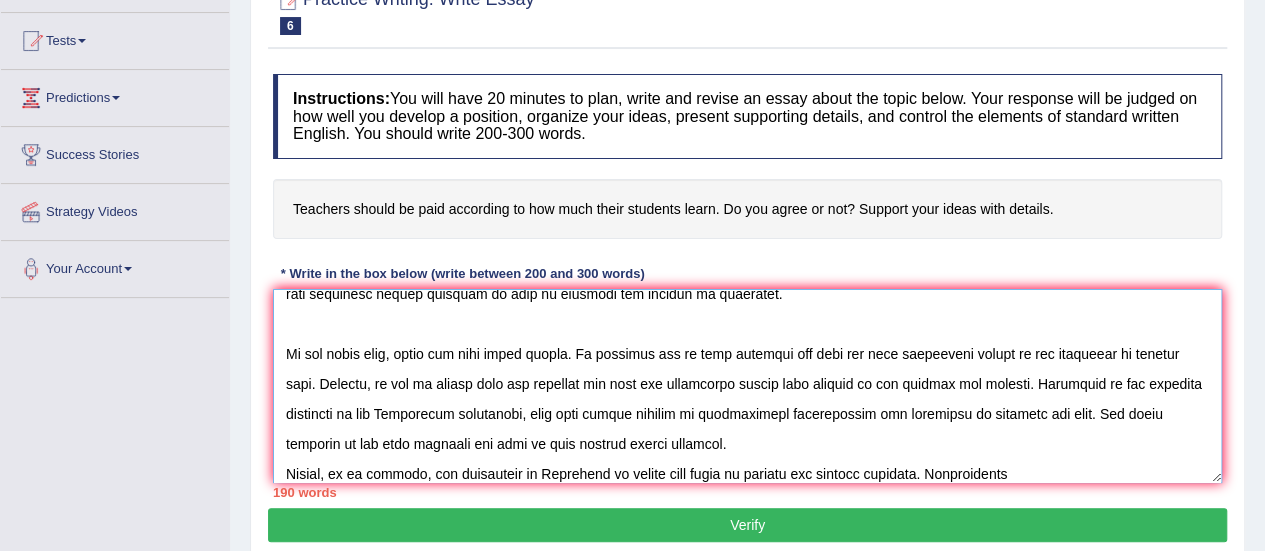 click at bounding box center (747, 386) 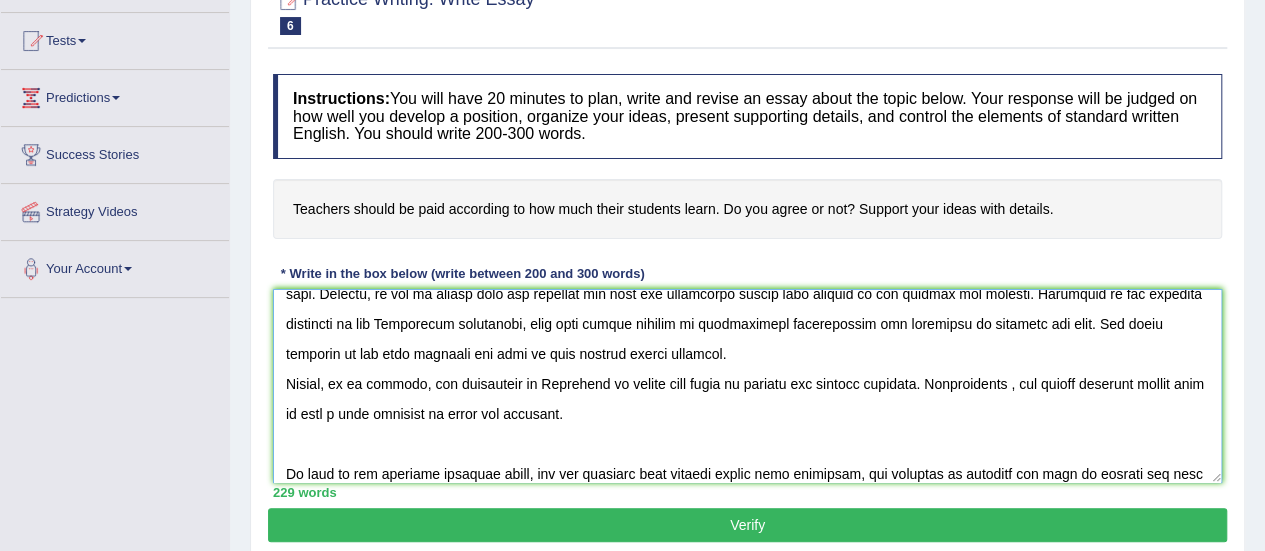 scroll, scrollTop: 257, scrollLeft: 0, axis: vertical 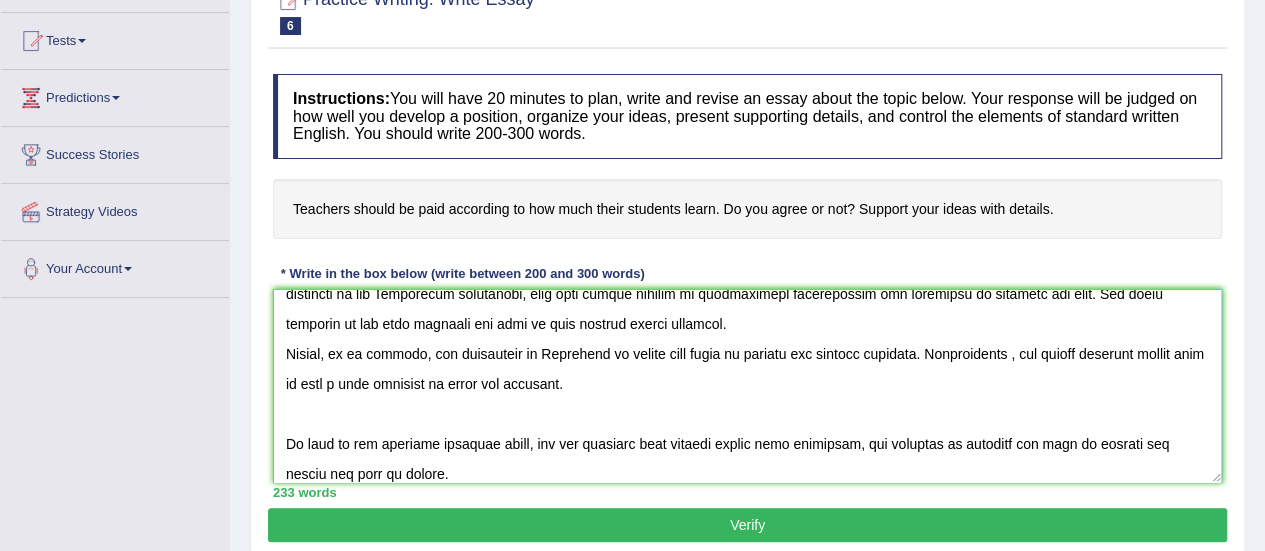 type on "One of the most imoprtant trends of today's worlds is the increase in how much teachers are paid. Many people are worried that this will lead to many problems in society. This essay will discuss both agree an disagree of how much teacher are paid and lead to a logical conclusion.
One the one hand, one of the most important benefits this is confidence for teacher. Therefore, many people are in favor is this. Another benefit of paid according amount students is that it enhances the quality of education.
On the other hand, there are some other points. An impotant one is that teachers are paid has some negatively impact on the community in various ways. Firstly, it can be argued that the teachers are paid can negatively impact many sectors of the economy and finance. According to the reaserch conducted by the [COUNTRY] government, more than twenty percent of participants acknowledged the drawbacks of teachers are paid. One other negative of how much teachers are paid is that increse amount students.
Lastly,..." 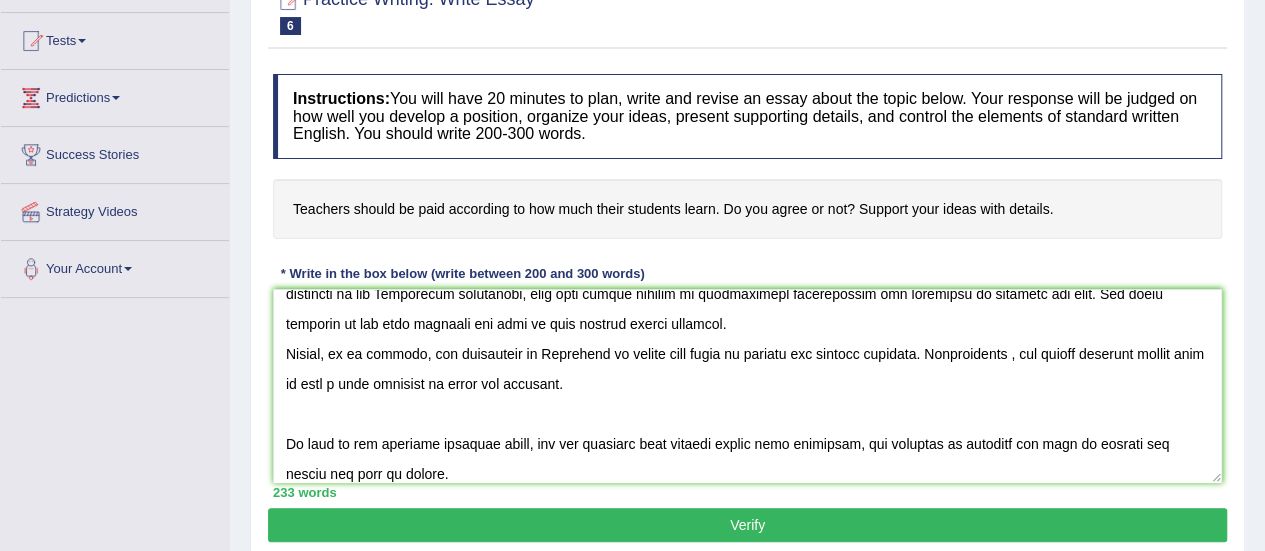 click on "Verify" at bounding box center [747, 525] 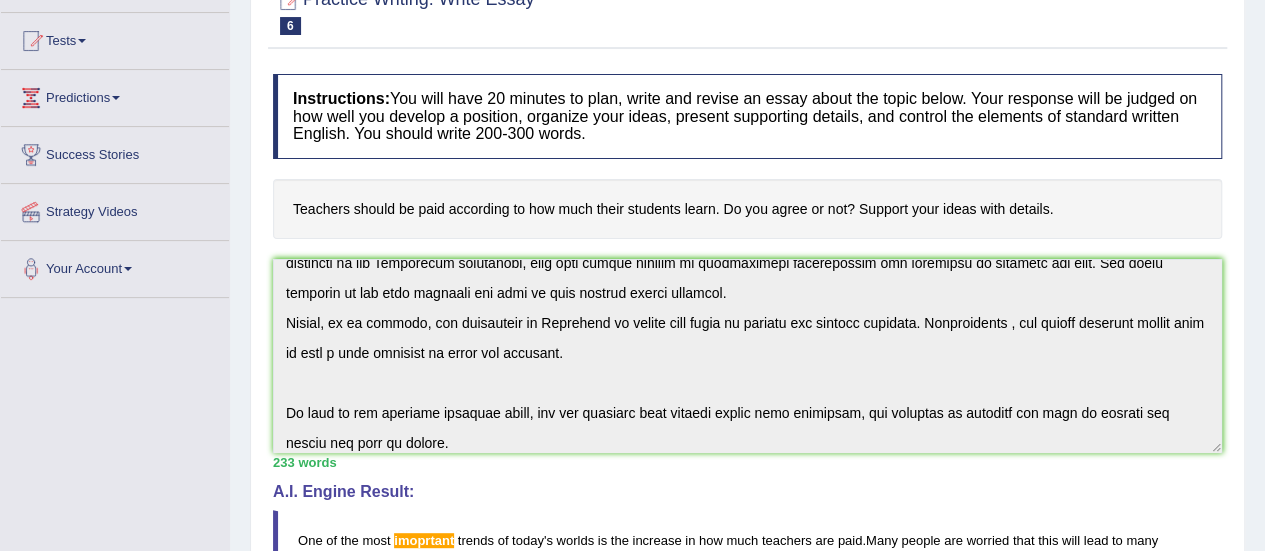 scroll, scrollTop: 270, scrollLeft: 0, axis: vertical 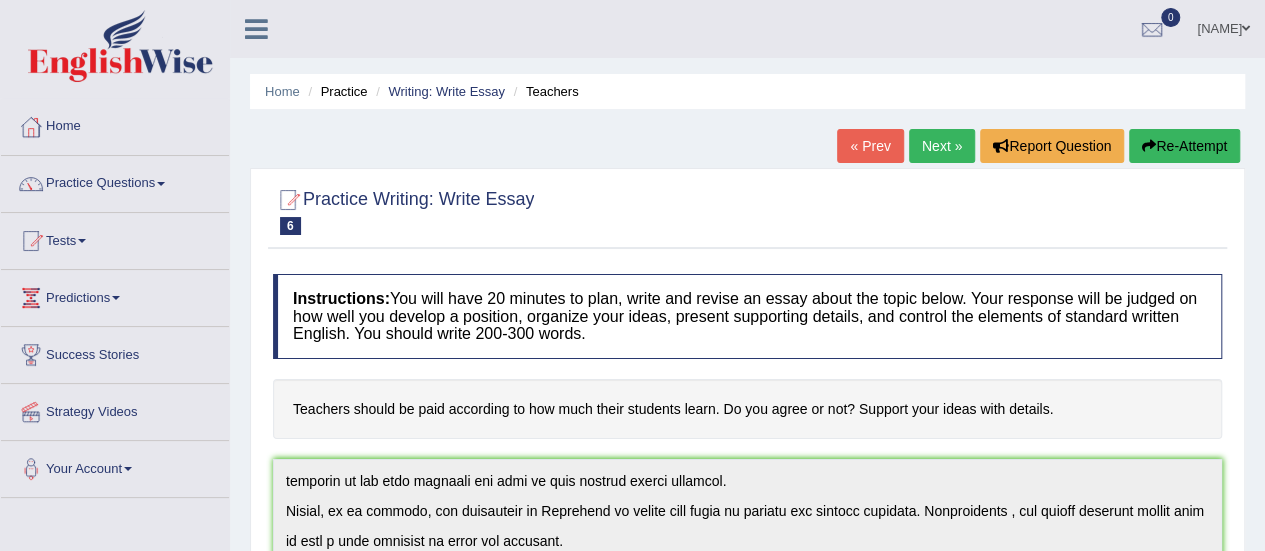 click on "Next »" at bounding box center [942, 146] 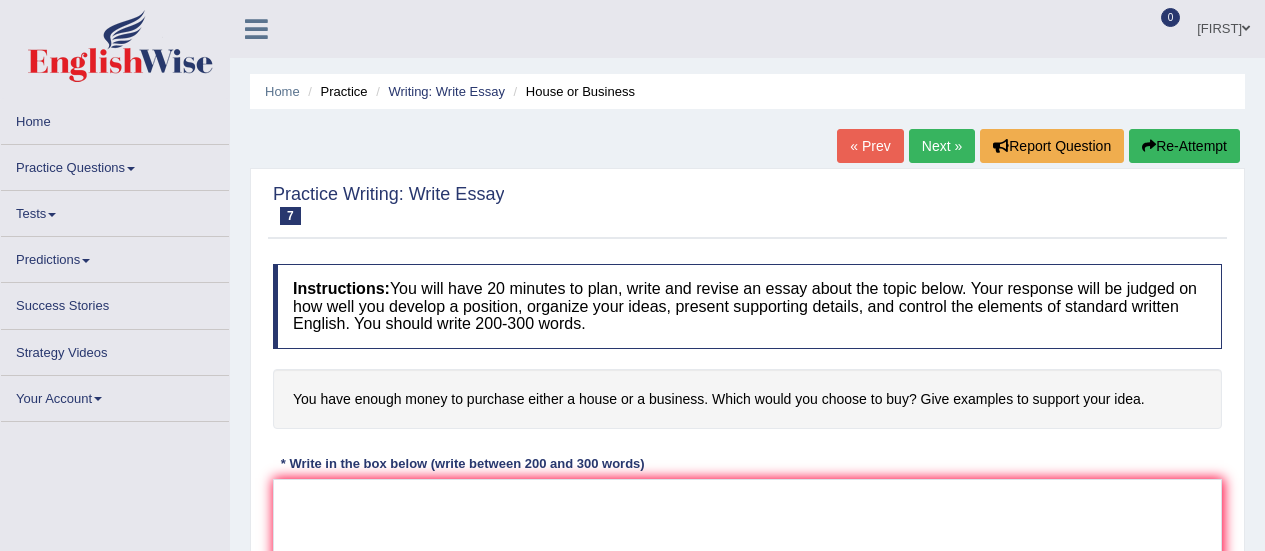 scroll, scrollTop: 0, scrollLeft: 0, axis: both 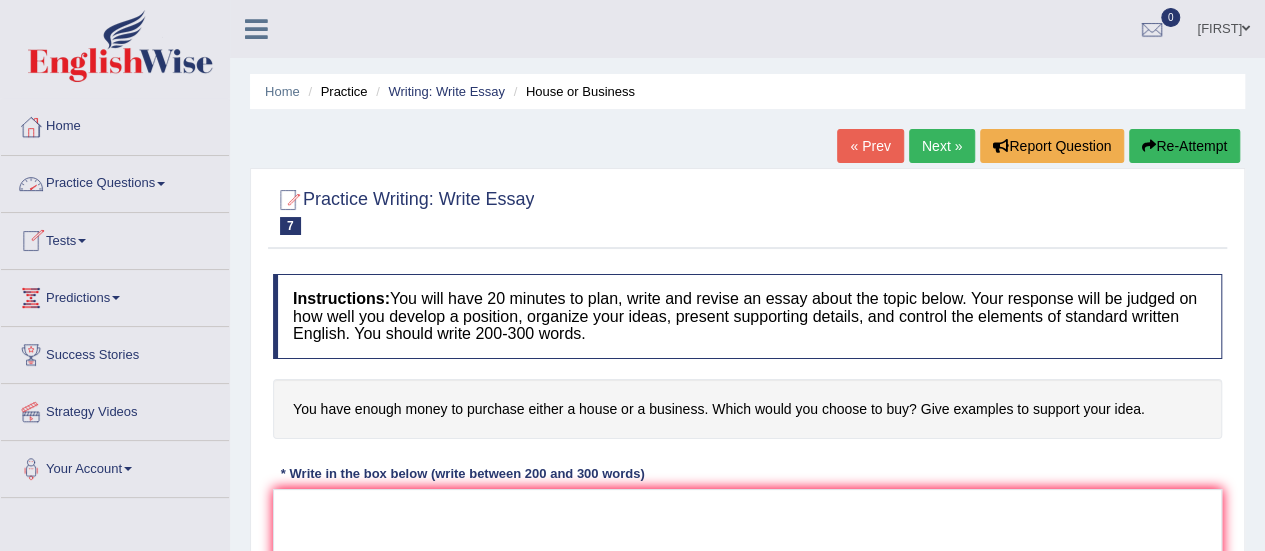 click on "Practice Questions" at bounding box center (115, 181) 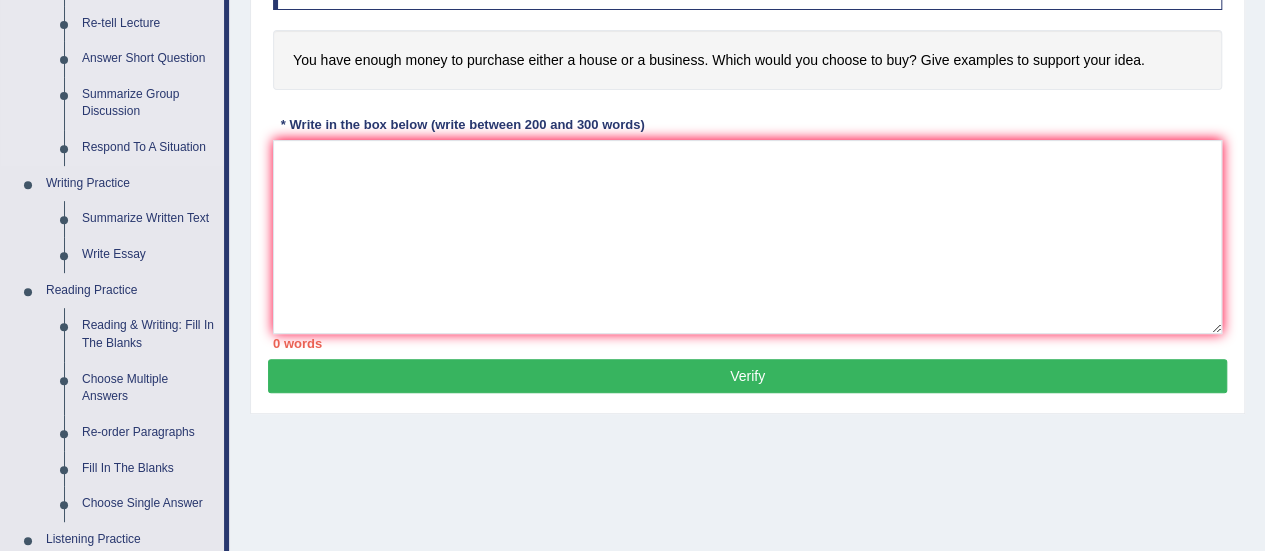 scroll, scrollTop: 350, scrollLeft: 0, axis: vertical 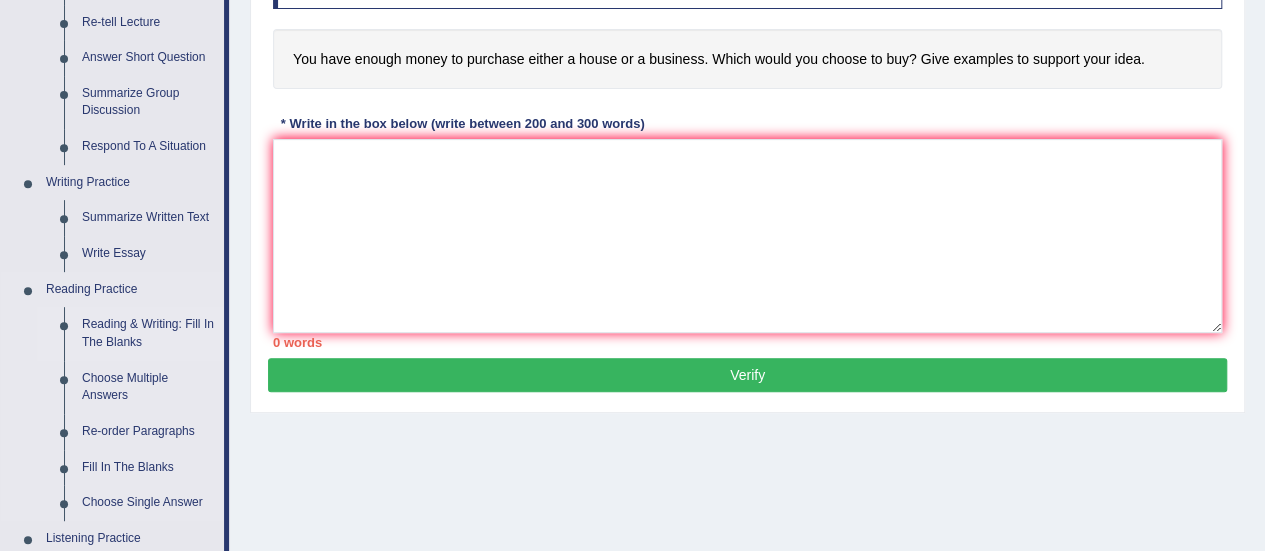 click on "Reading & Writing: Fill In The Blanks" at bounding box center (148, 333) 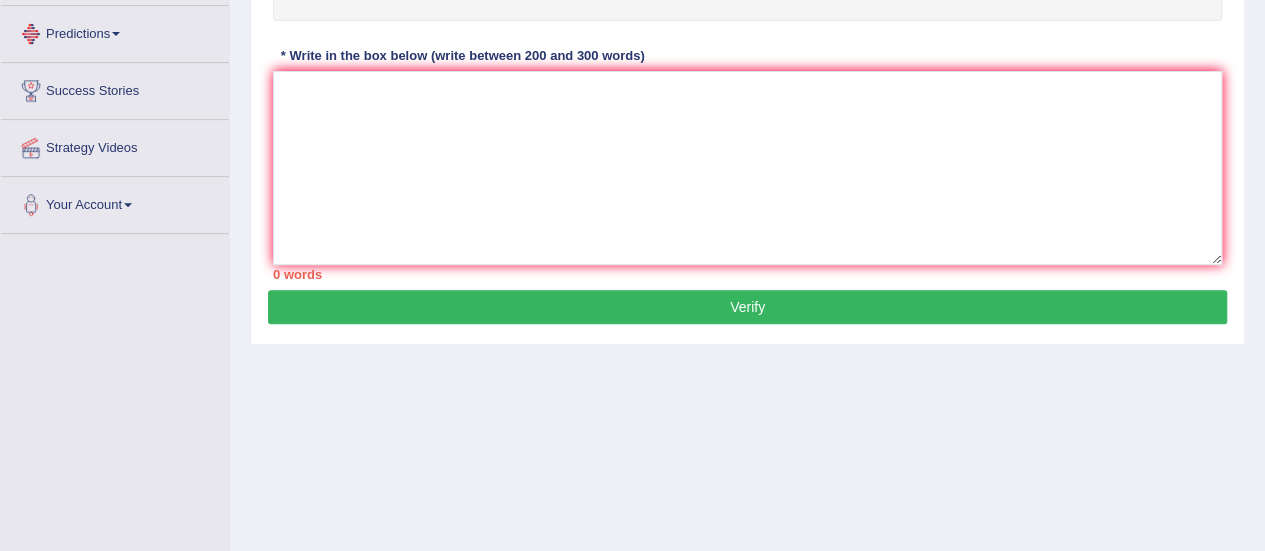 scroll, scrollTop: 498, scrollLeft: 0, axis: vertical 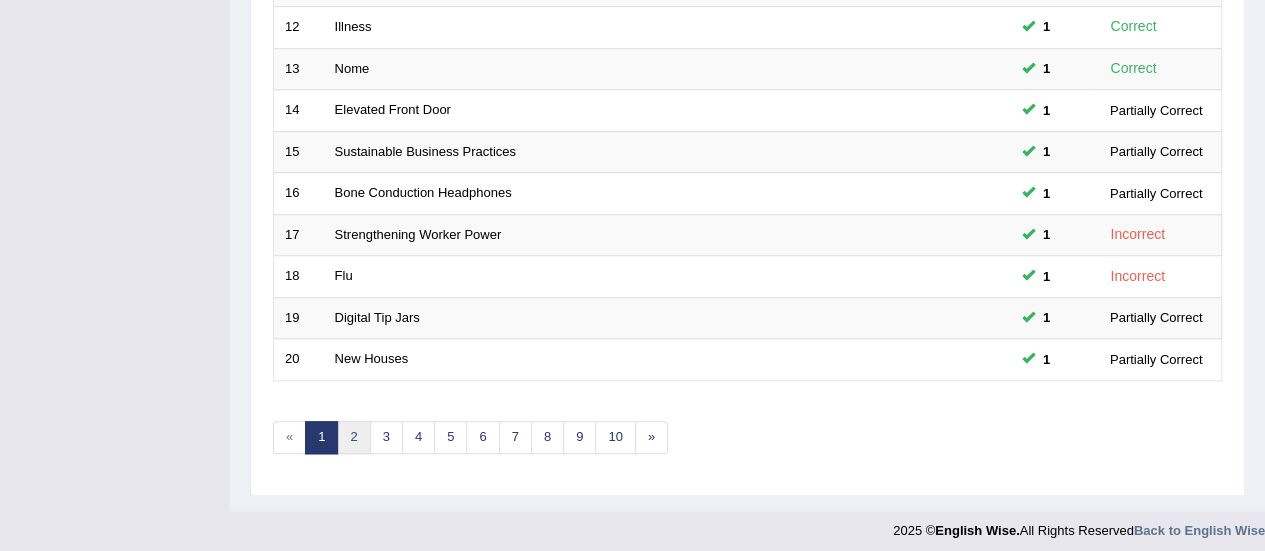click on "2" at bounding box center [353, 437] 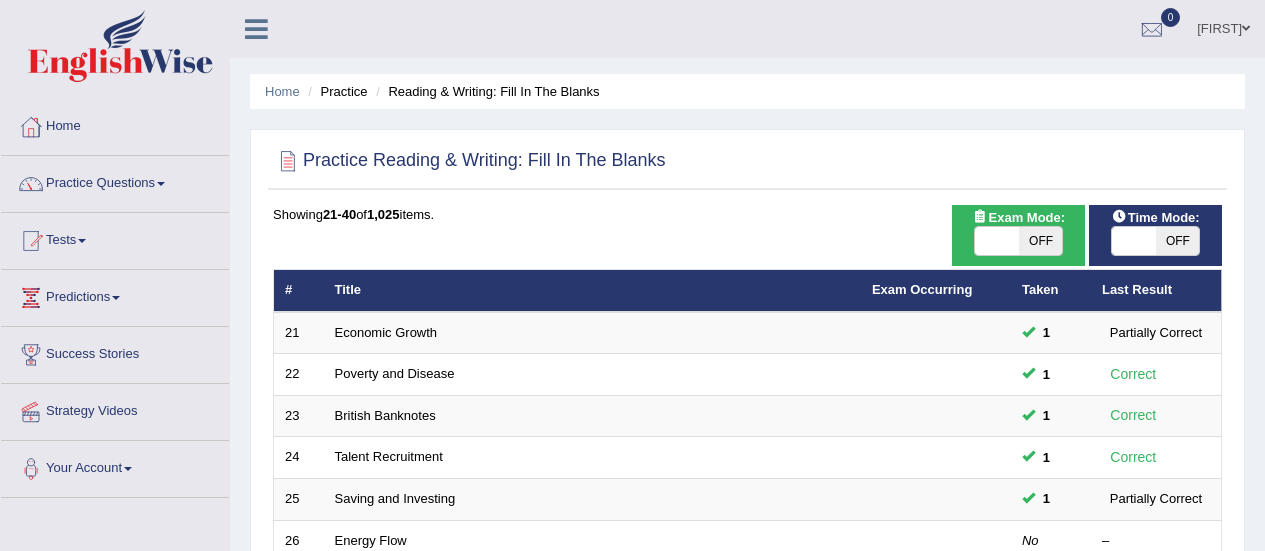 scroll, scrollTop: 0, scrollLeft: 0, axis: both 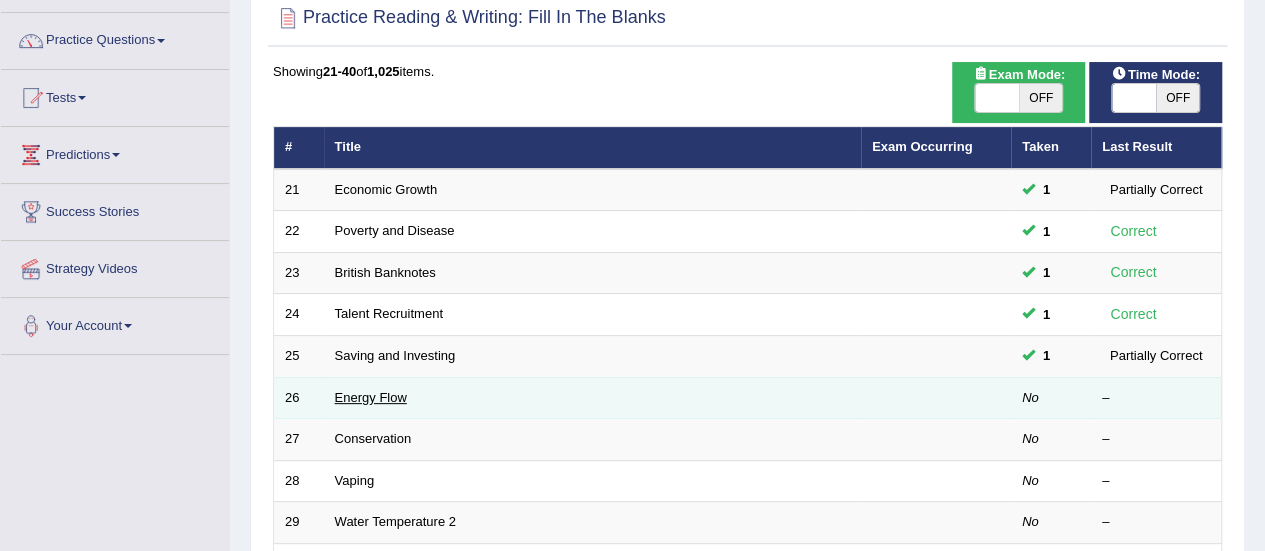 click on "Energy Flow" at bounding box center [371, 397] 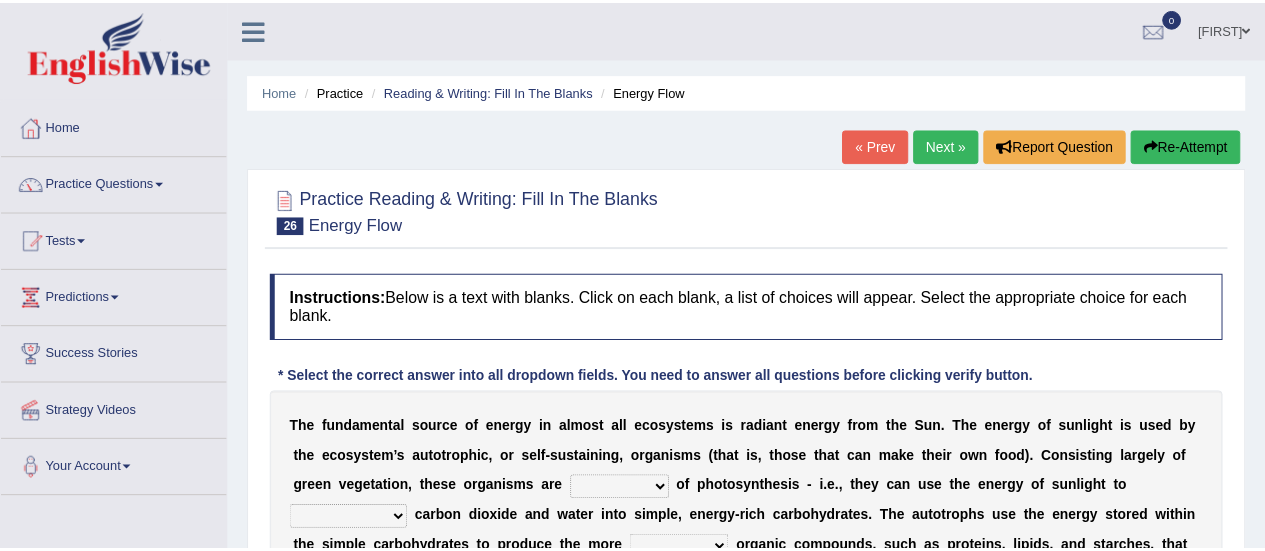 scroll, scrollTop: 0, scrollLeft: 0, axis: both 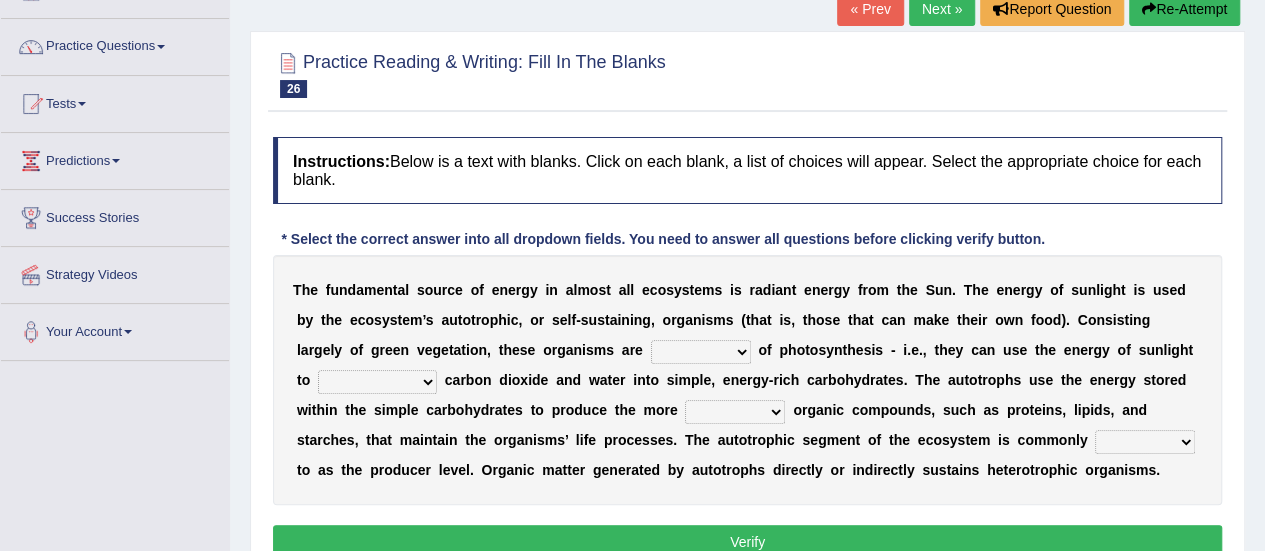 click on "aware capable proud guilty" at bounding box center (701, 352) 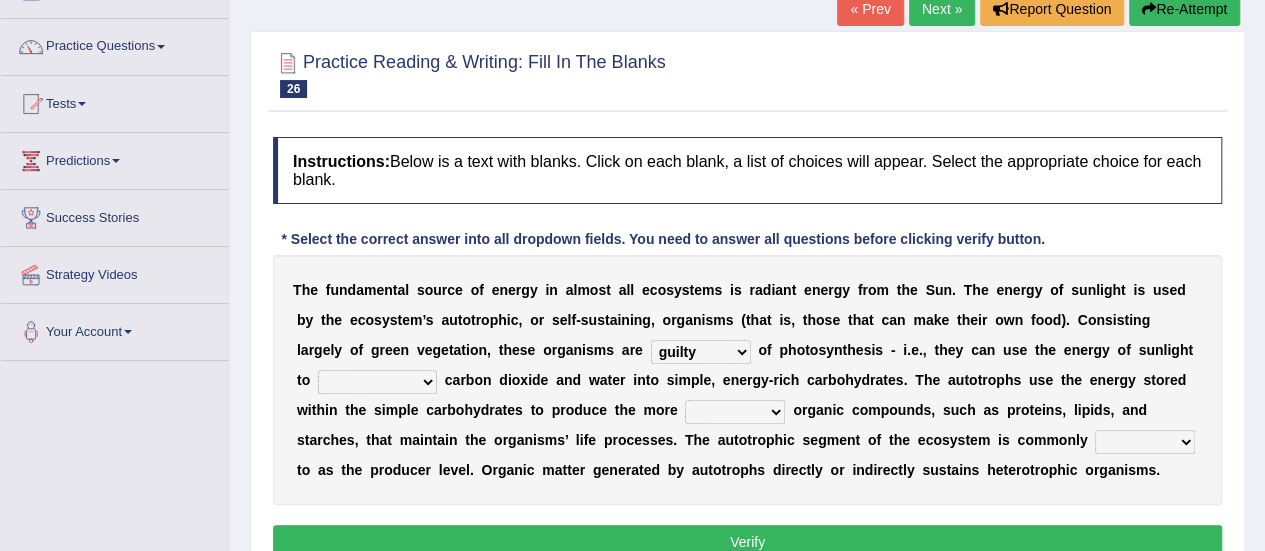click on "aware capable proud guilty" at bounding box center [701, 352] 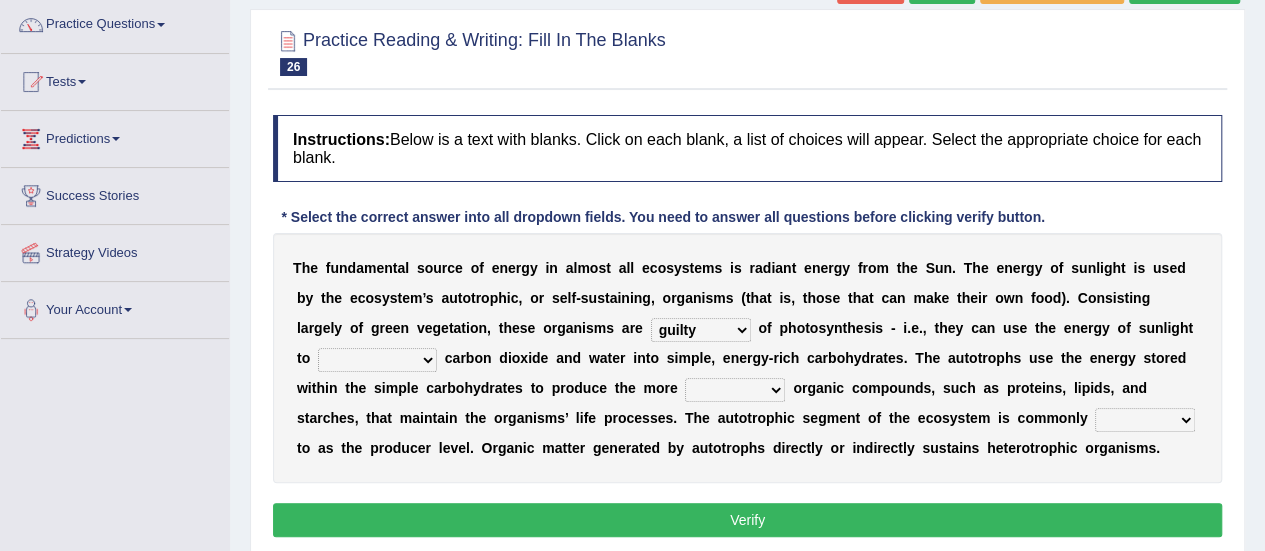 scroll, scrollTop: 160, scrollLeft: 0, axis: vertical 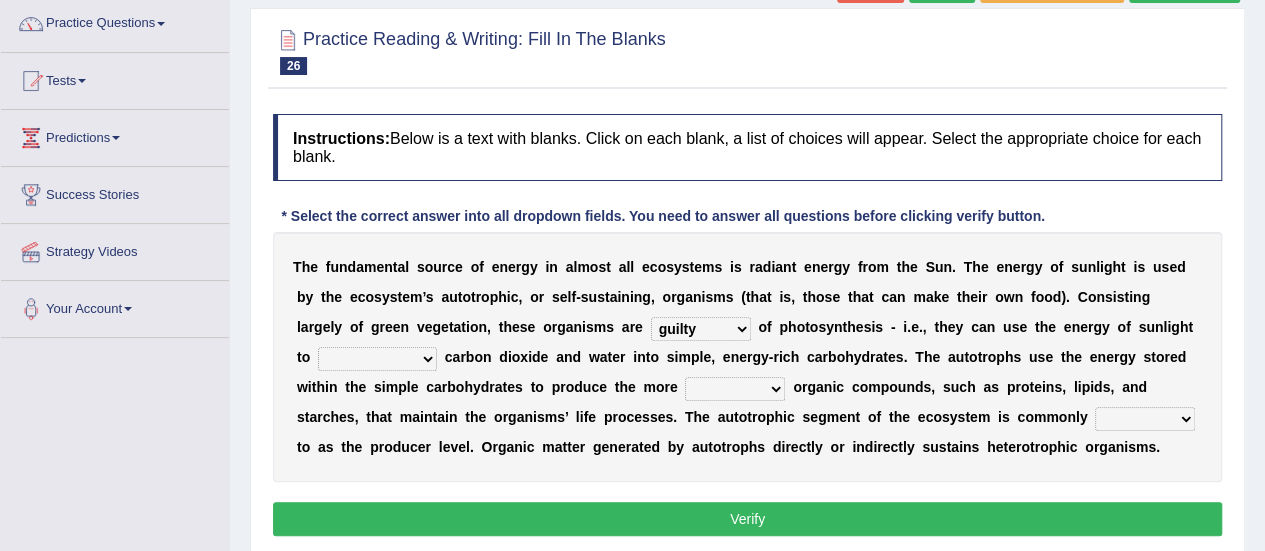 click on "normal complex authentic futile" at bounding box center [735, 389] 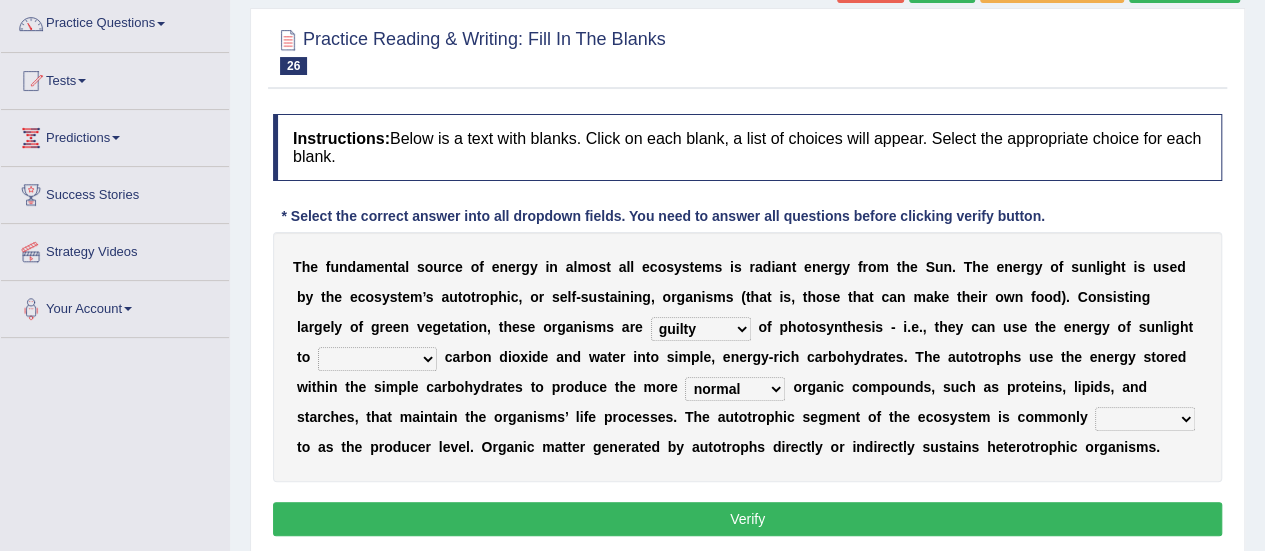 click on "normal complex authentic futile" at bounding box center [735, 389] 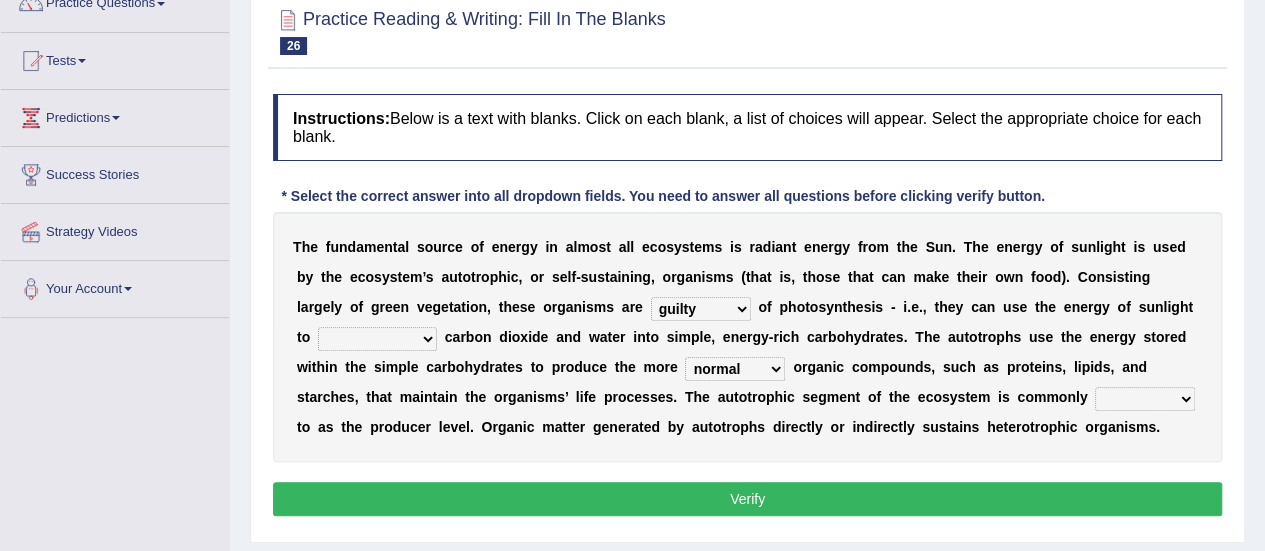 scroll, scrollTop: 185, scrollLeft: 0, axis: vertical 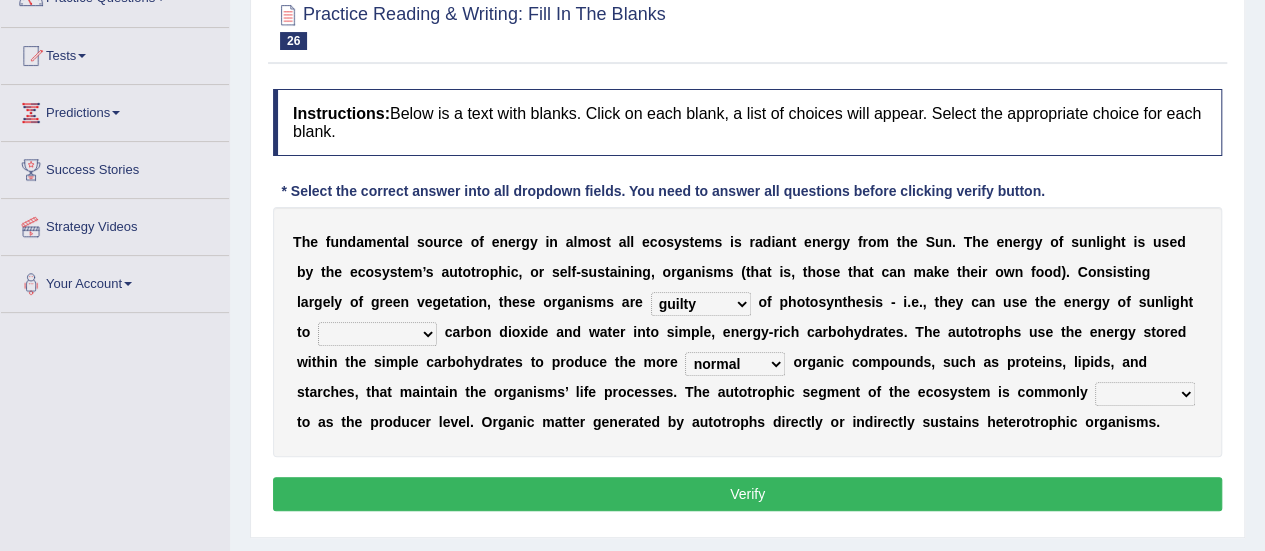 click on "made known provided referred" at bounding box center [1145, 394] 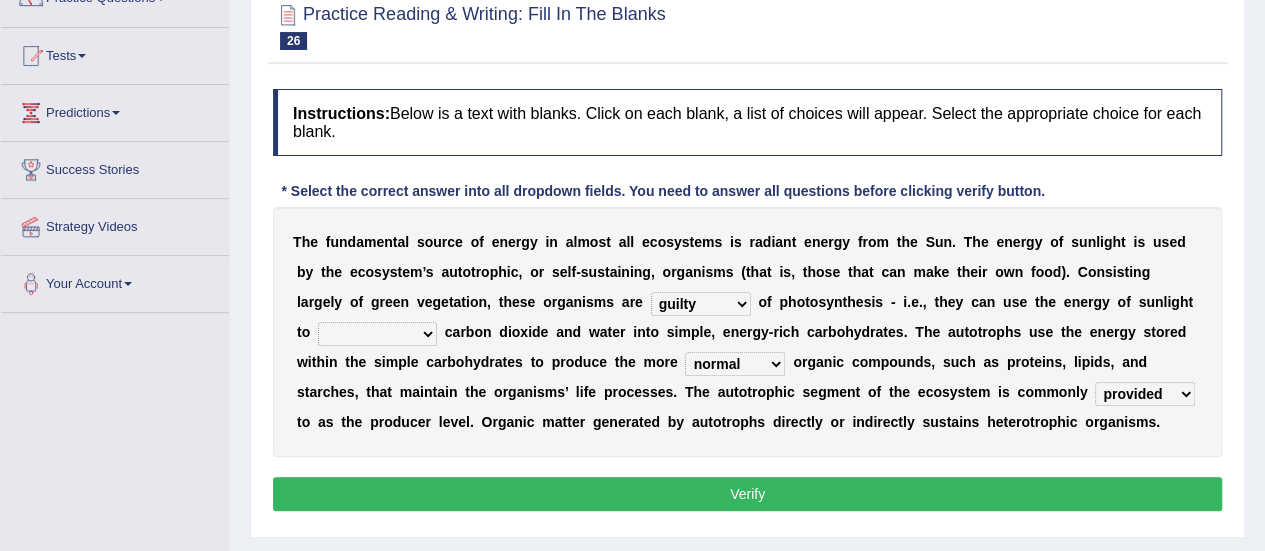 click on "communicate build convert force" at bounding box center [377, 334] 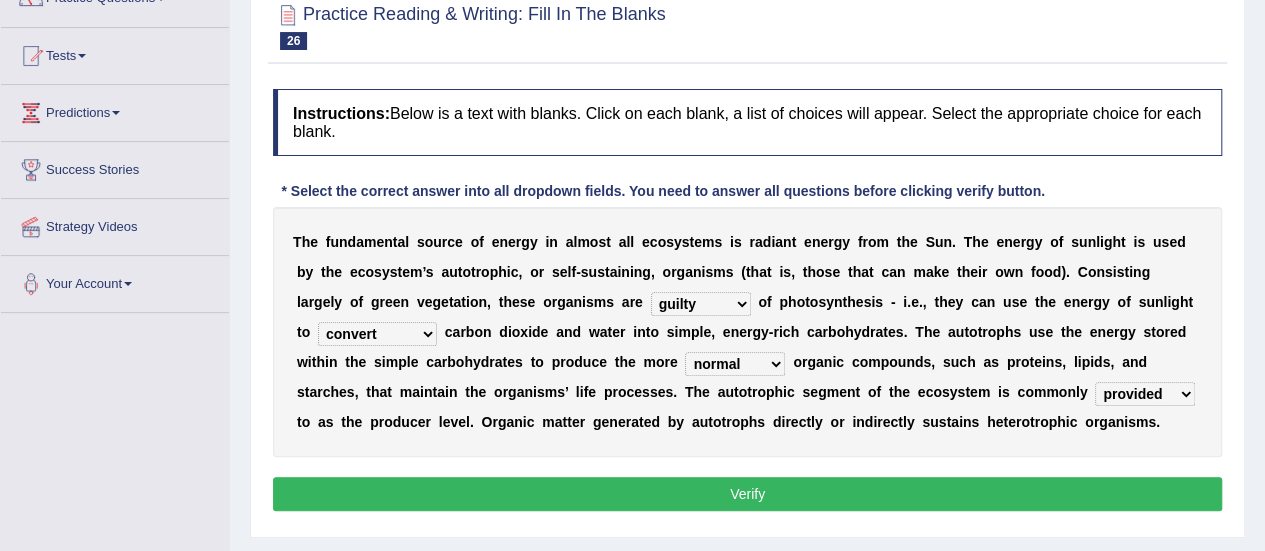 click on "communicate build convert force" at bounding box center (377, 334) 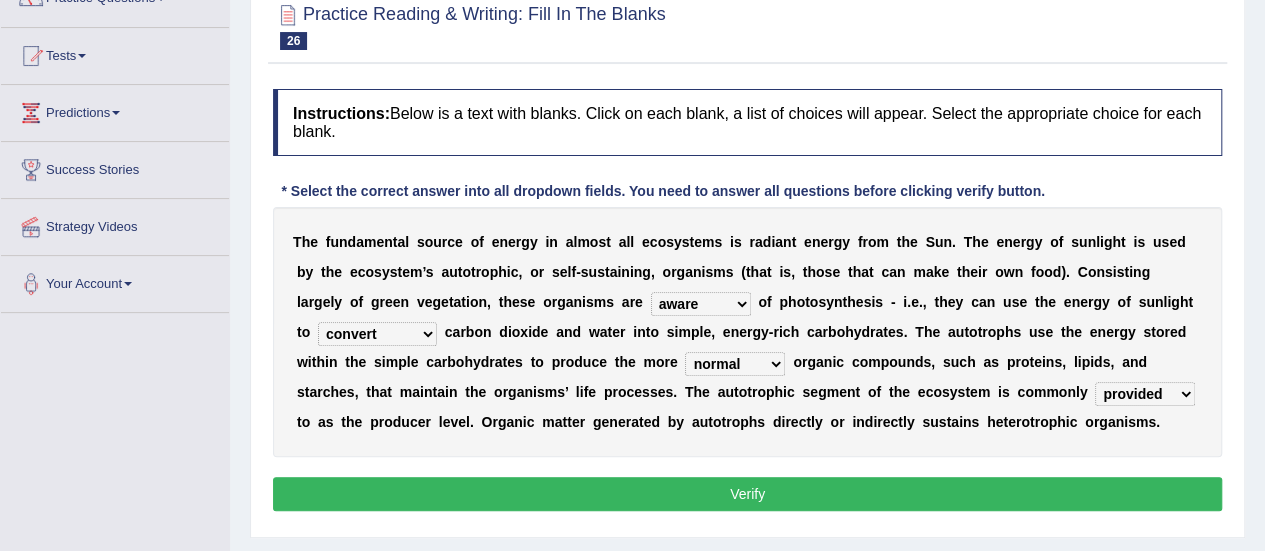click on "Verify" at bounding box center [747, 494] 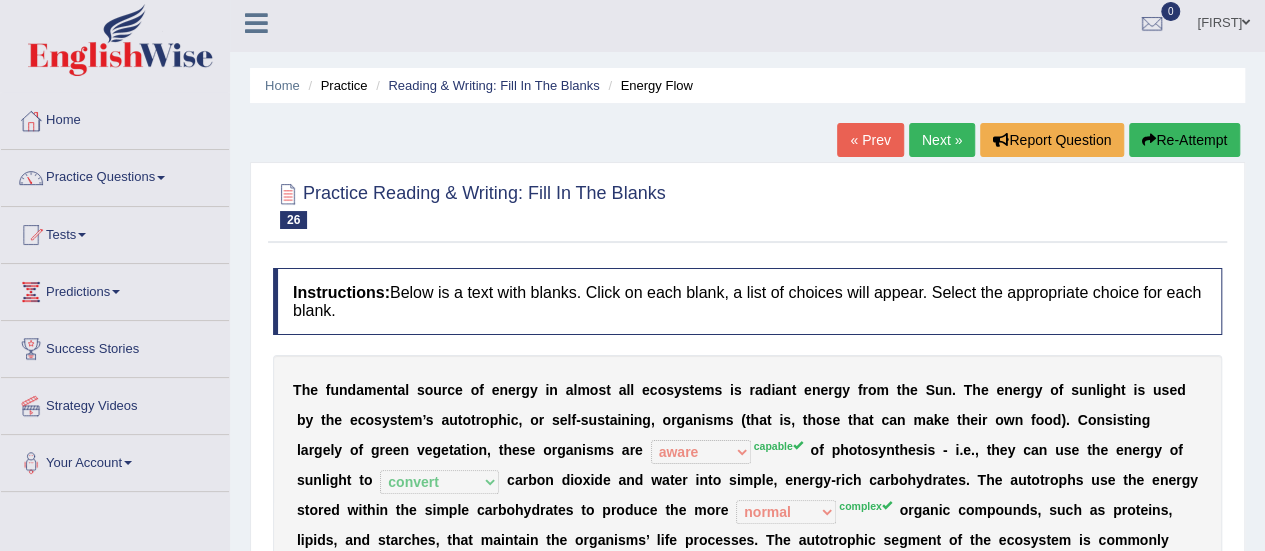scroll, scrollTop: 6, scrollLeft: 0, axis: vertical 